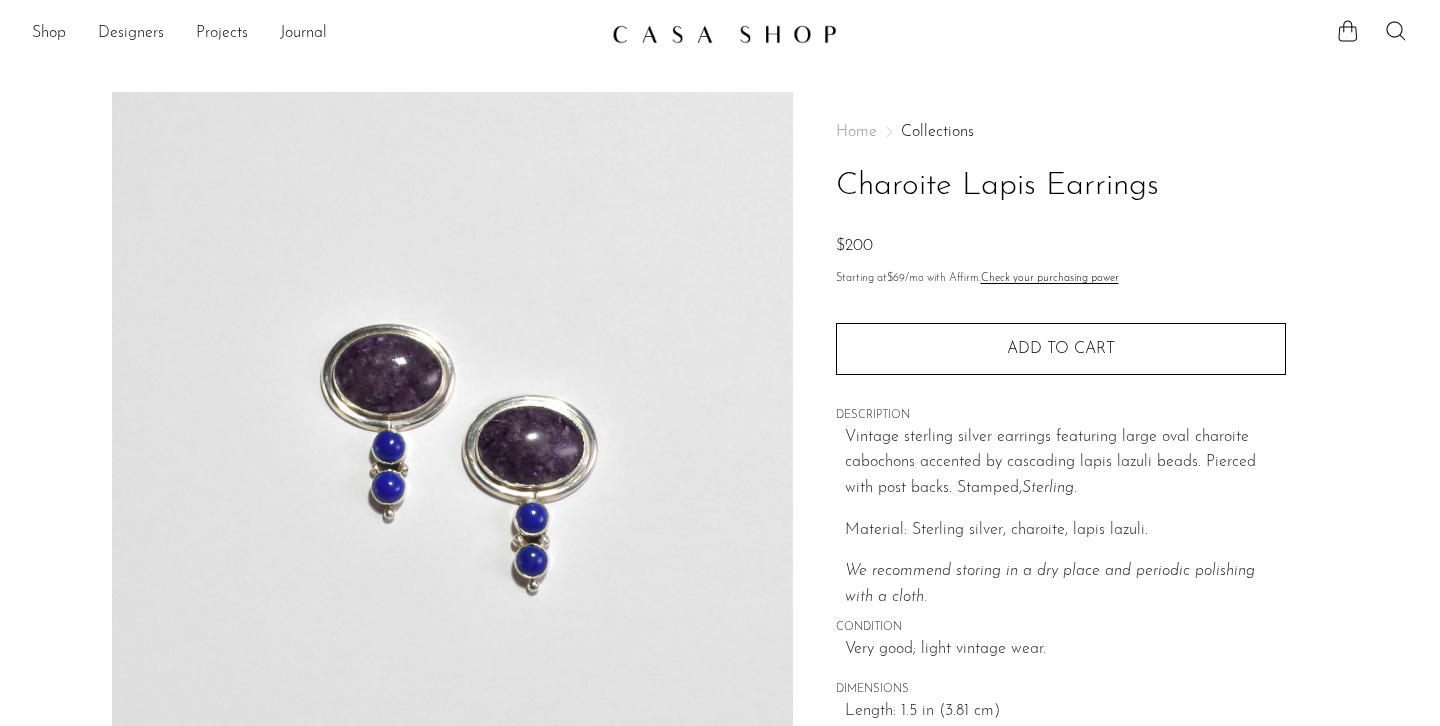 scroll, scrollTop: 0, scrollLeft: 0, axis: both 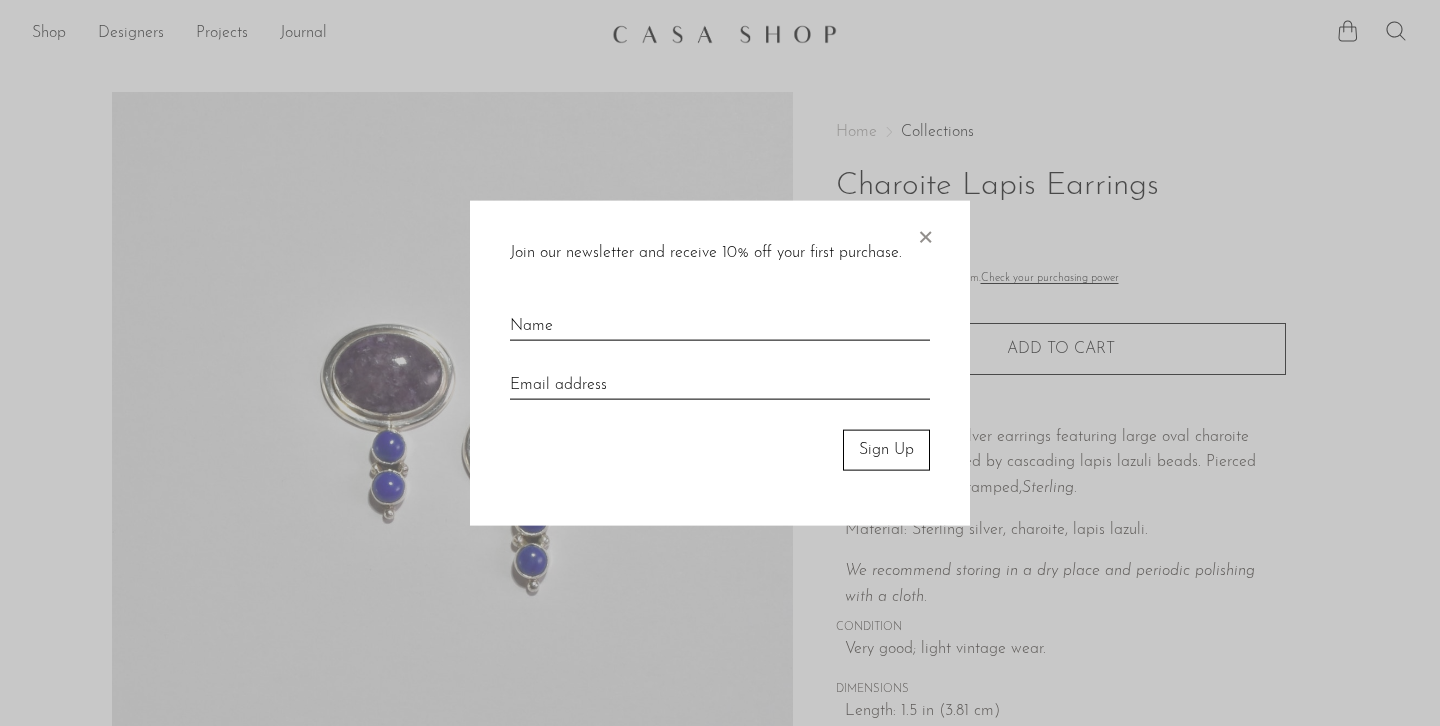 click on "×" at bounding box center (925, 233) 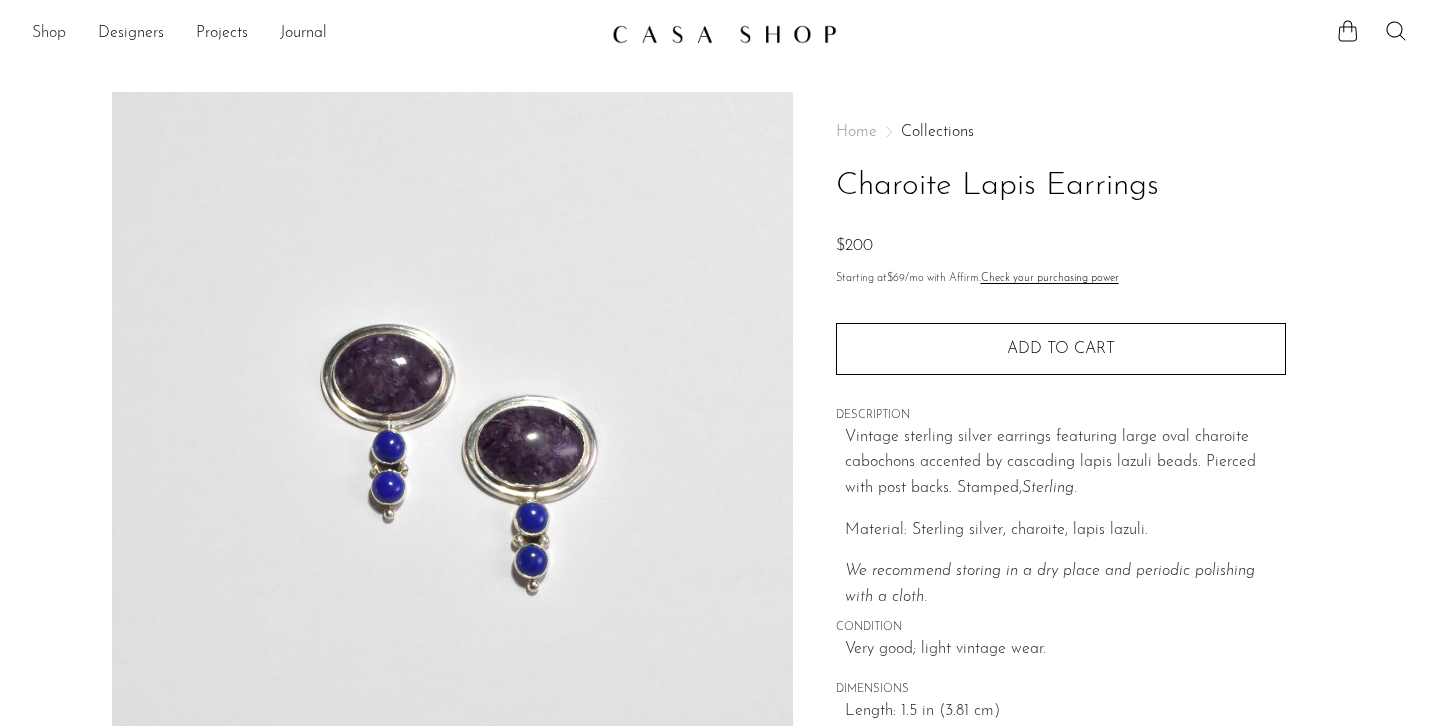 click on "Shop" at bounding box center [49, 34] 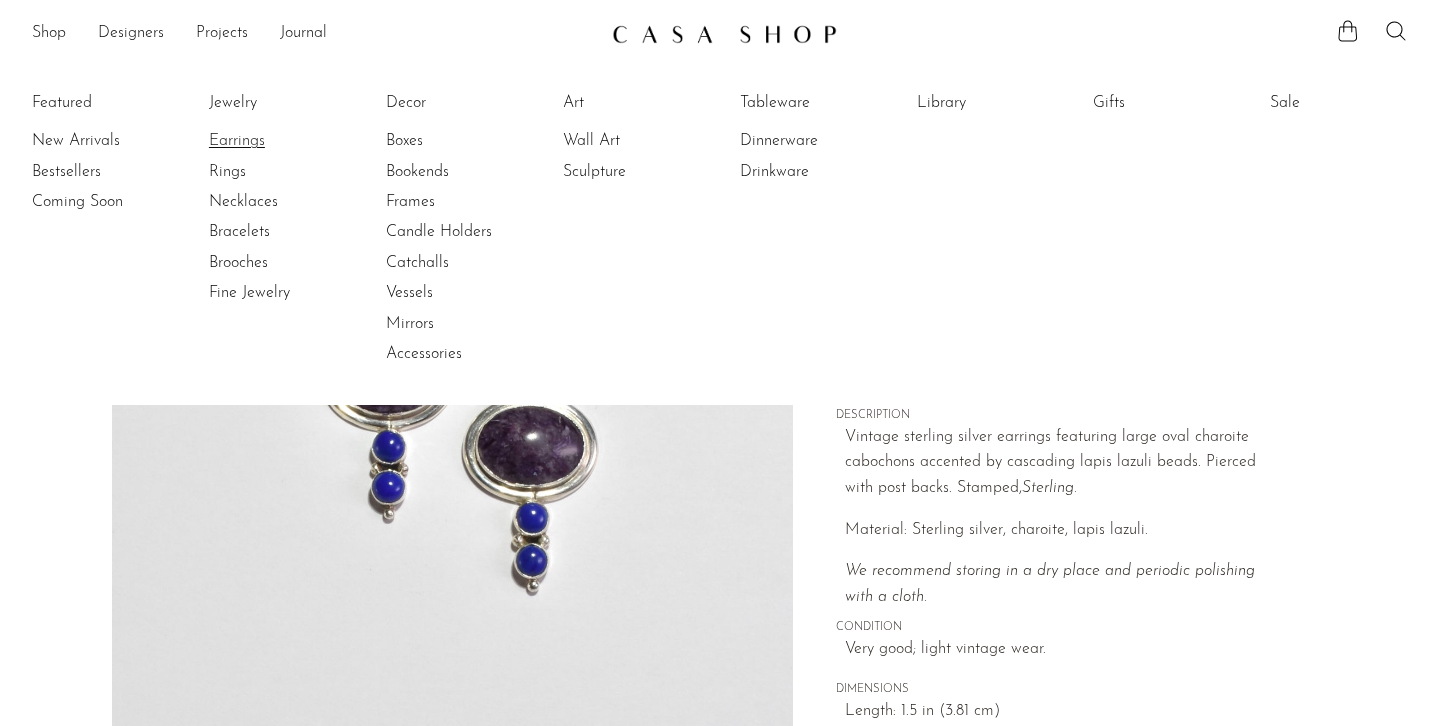 click on "Earrings" at bounding box center [284, 141] 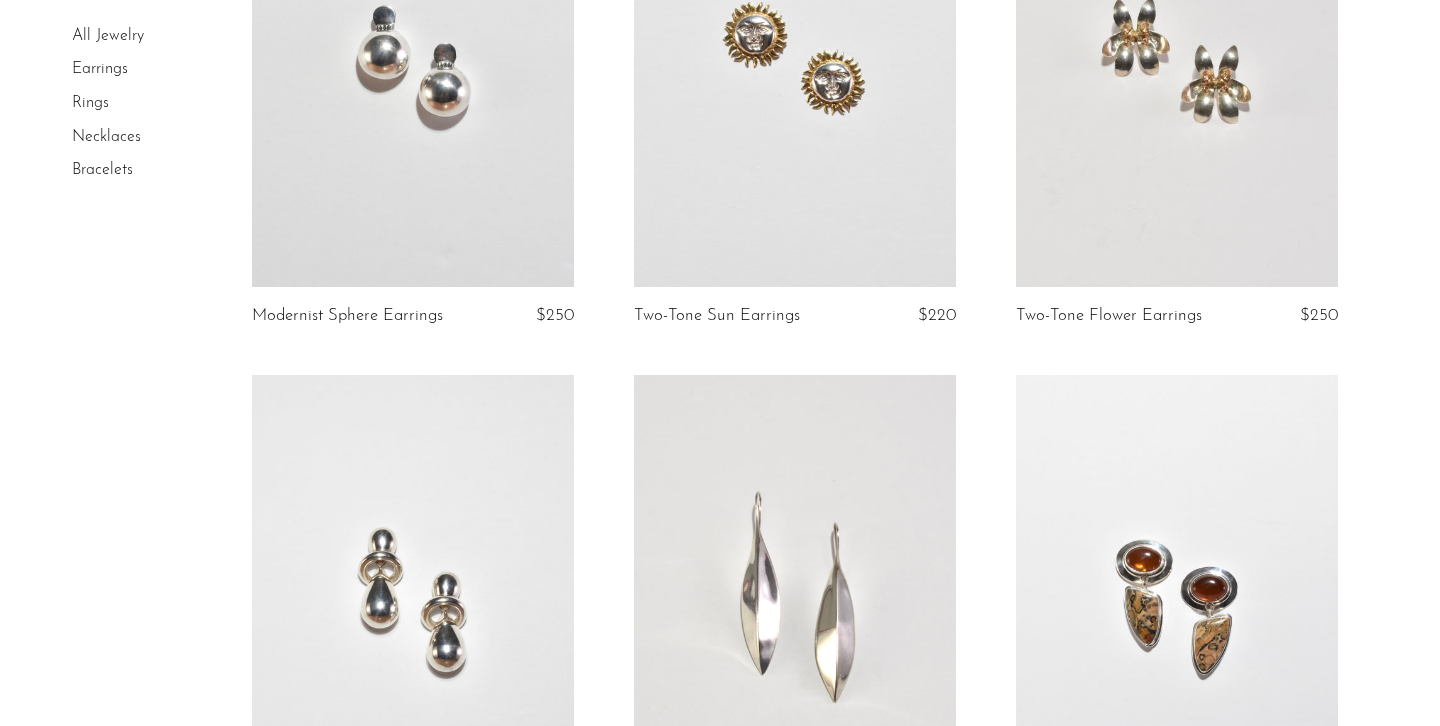 scroll, scrollTop: 1430, scrollLeft: 0, axis: vertical 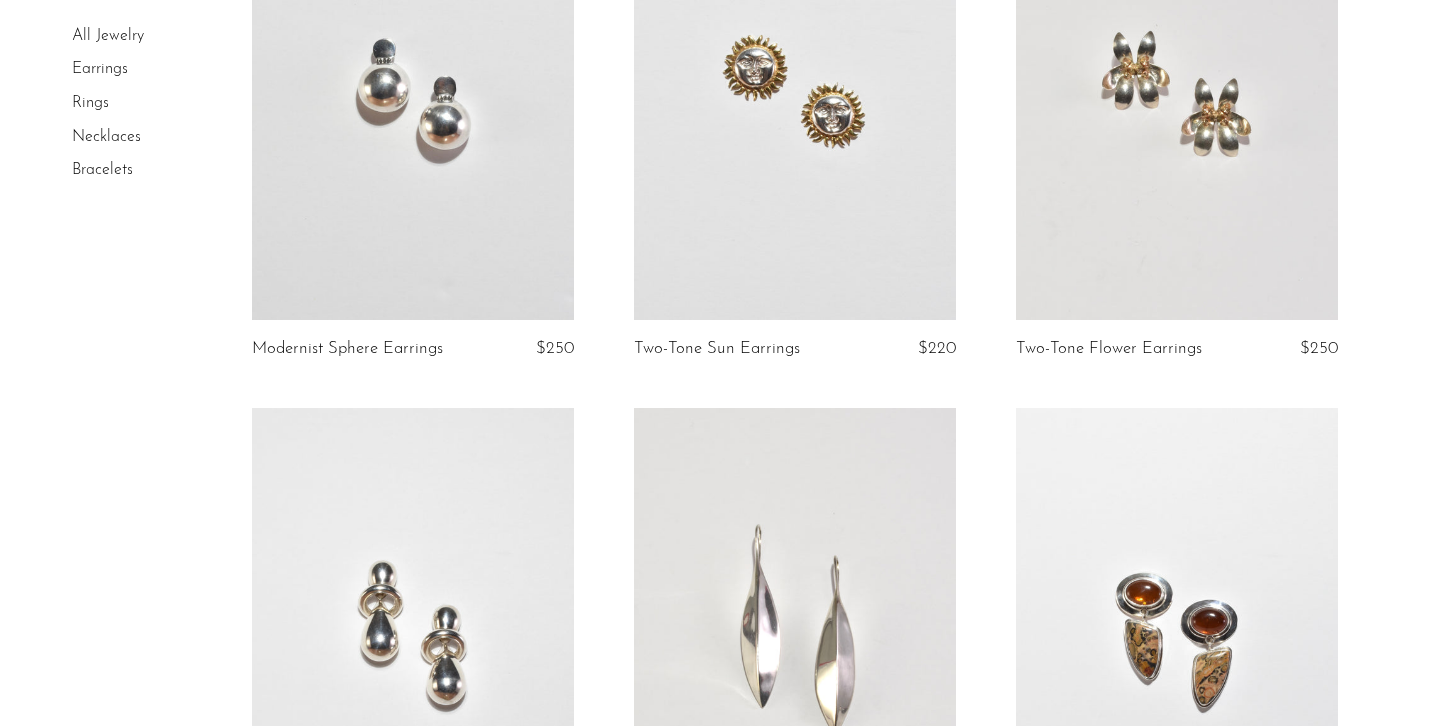 click at bounding box center (413, 94) 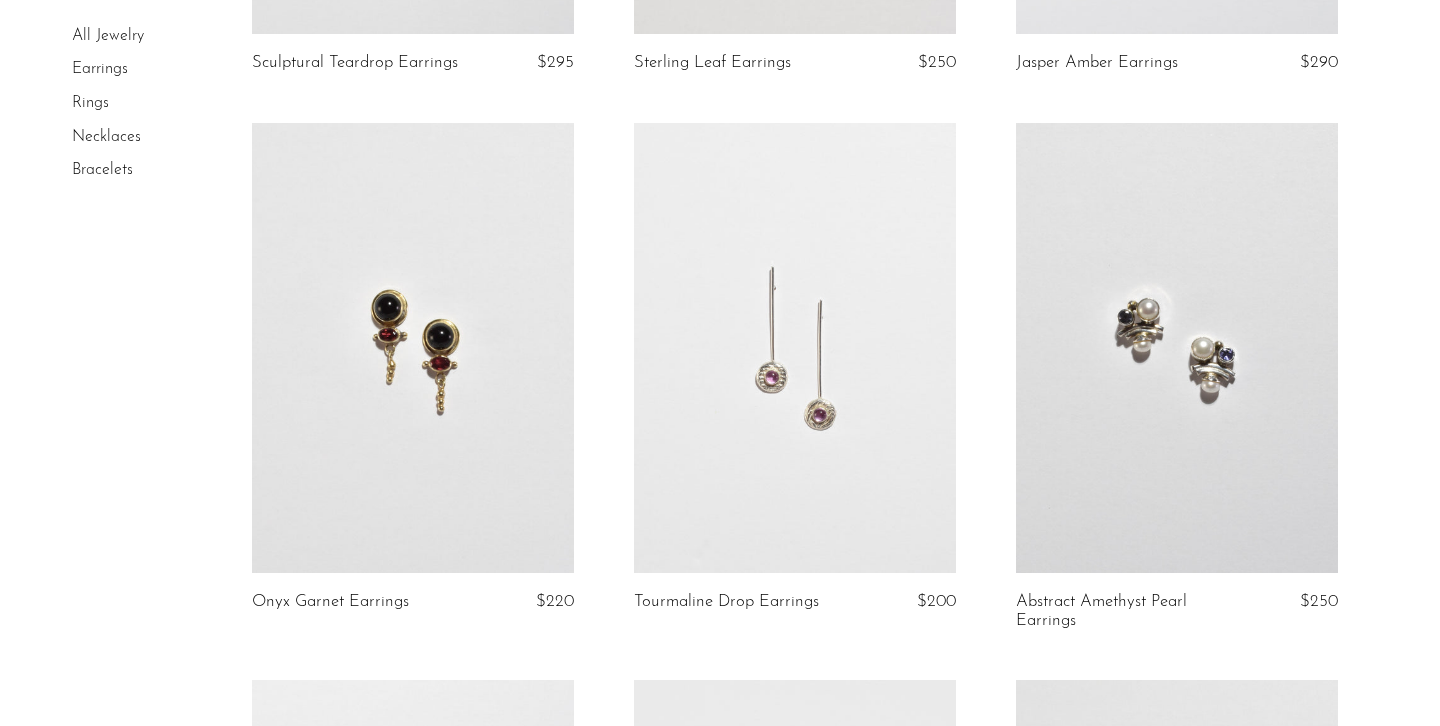 scroll, scrollTop: 2027, scrollLeft: 0, axis: vertical 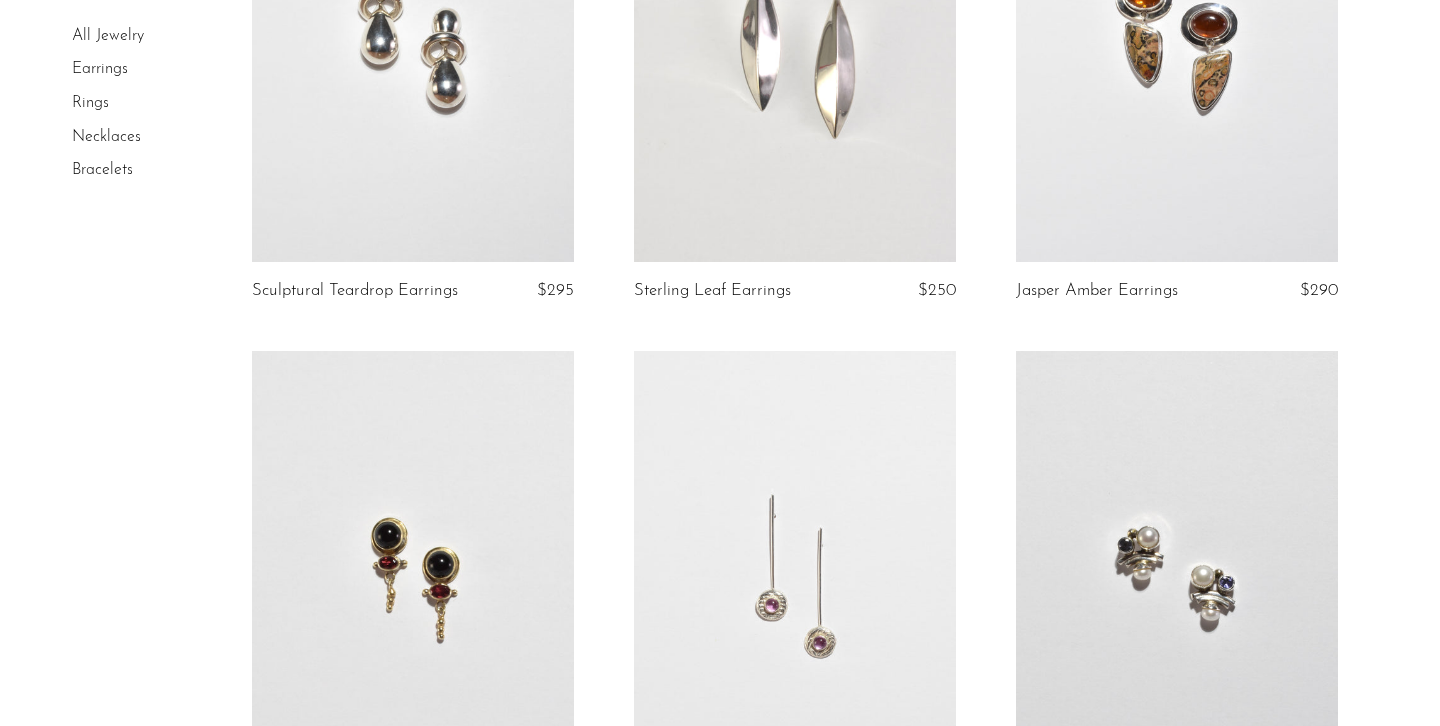 click at bounding box center (413, 36) 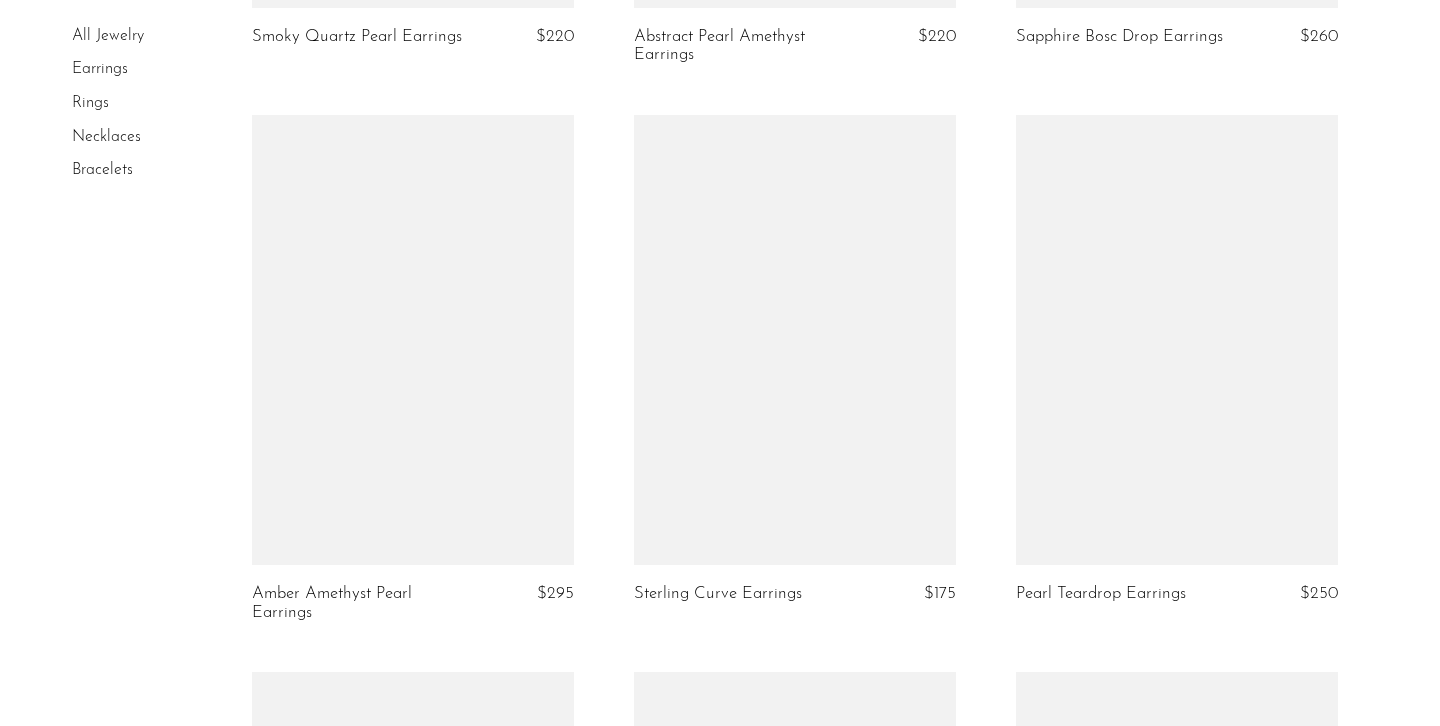 scroll, scrollTop: 5548, scrollLeft: 0, axis: vertical 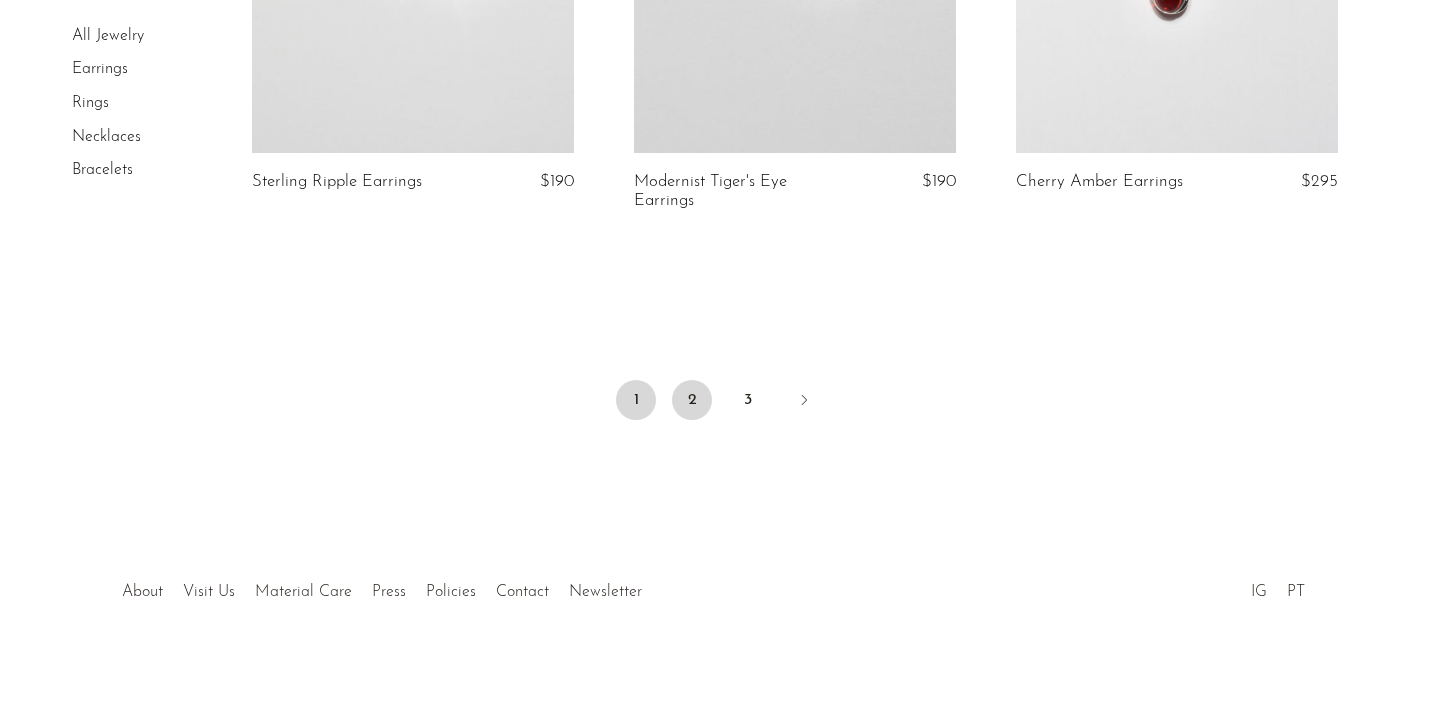 click on "2" at bounding box center (692, 400) 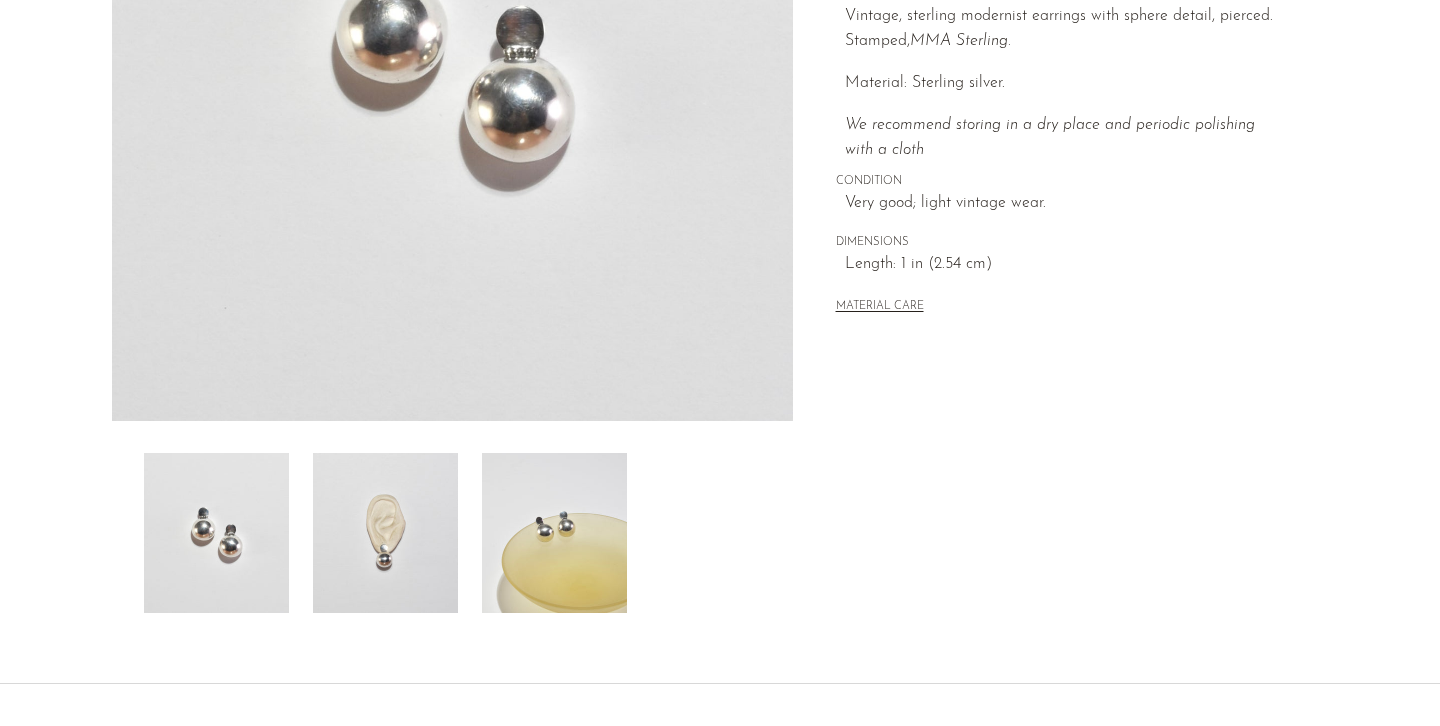 scroll, scrollTop: 422, scrollLeft: 0, axis: vertical 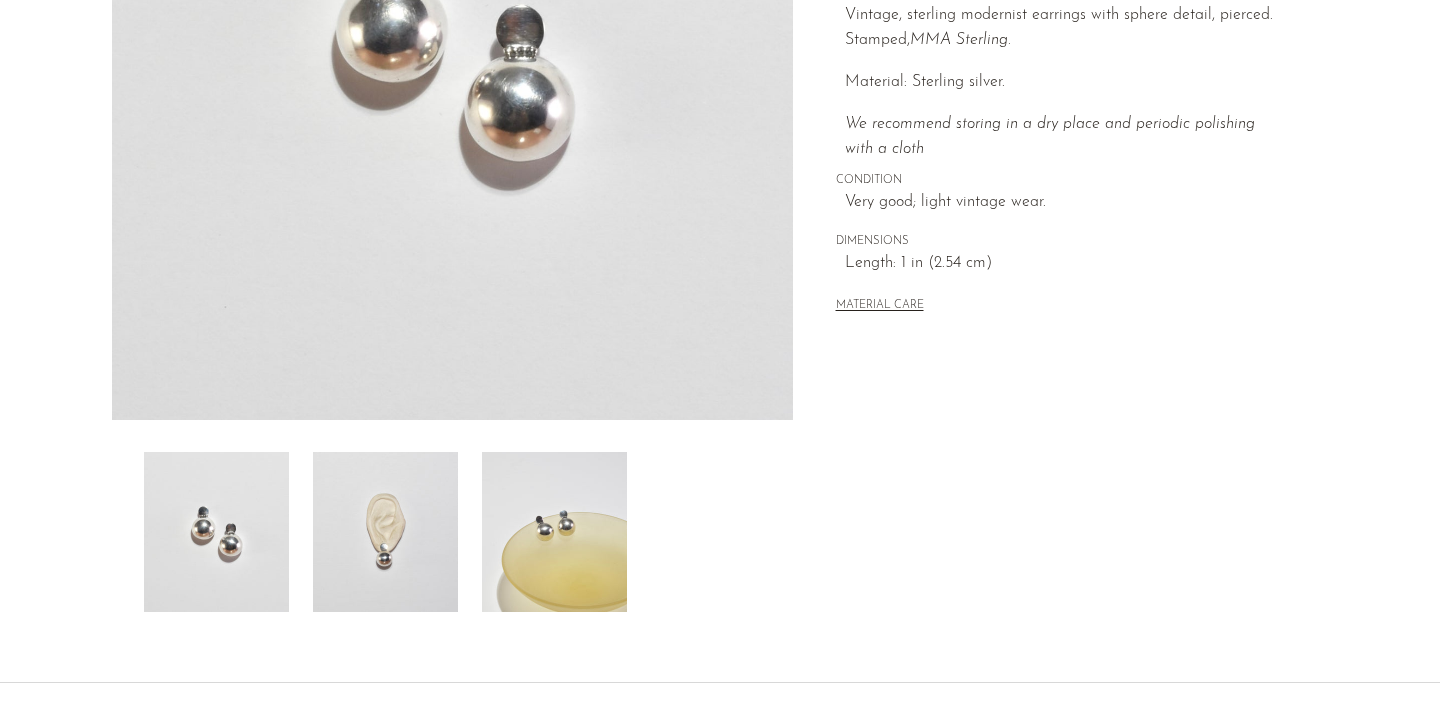 click at bounding box center (385, 532) 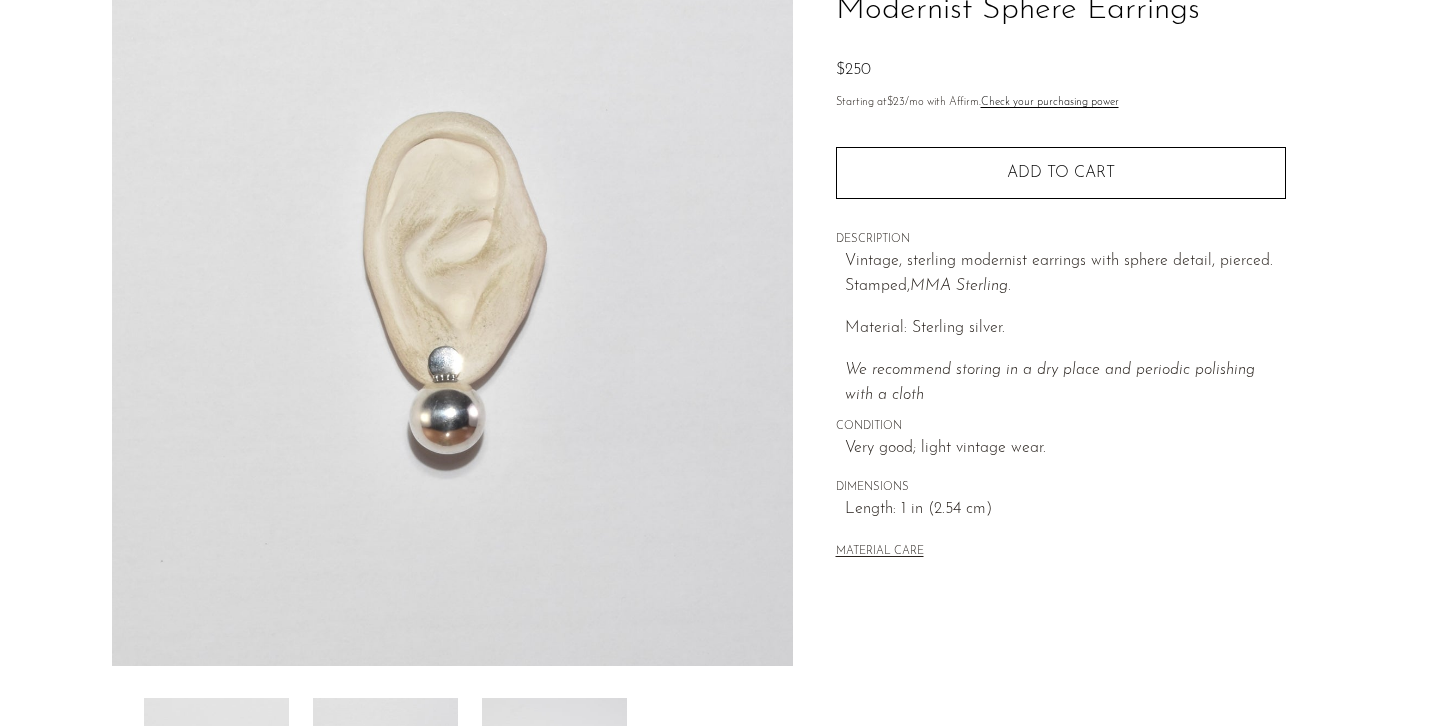 scroll, scrollTop: 172, scrollLeft: 0, axis: vertical 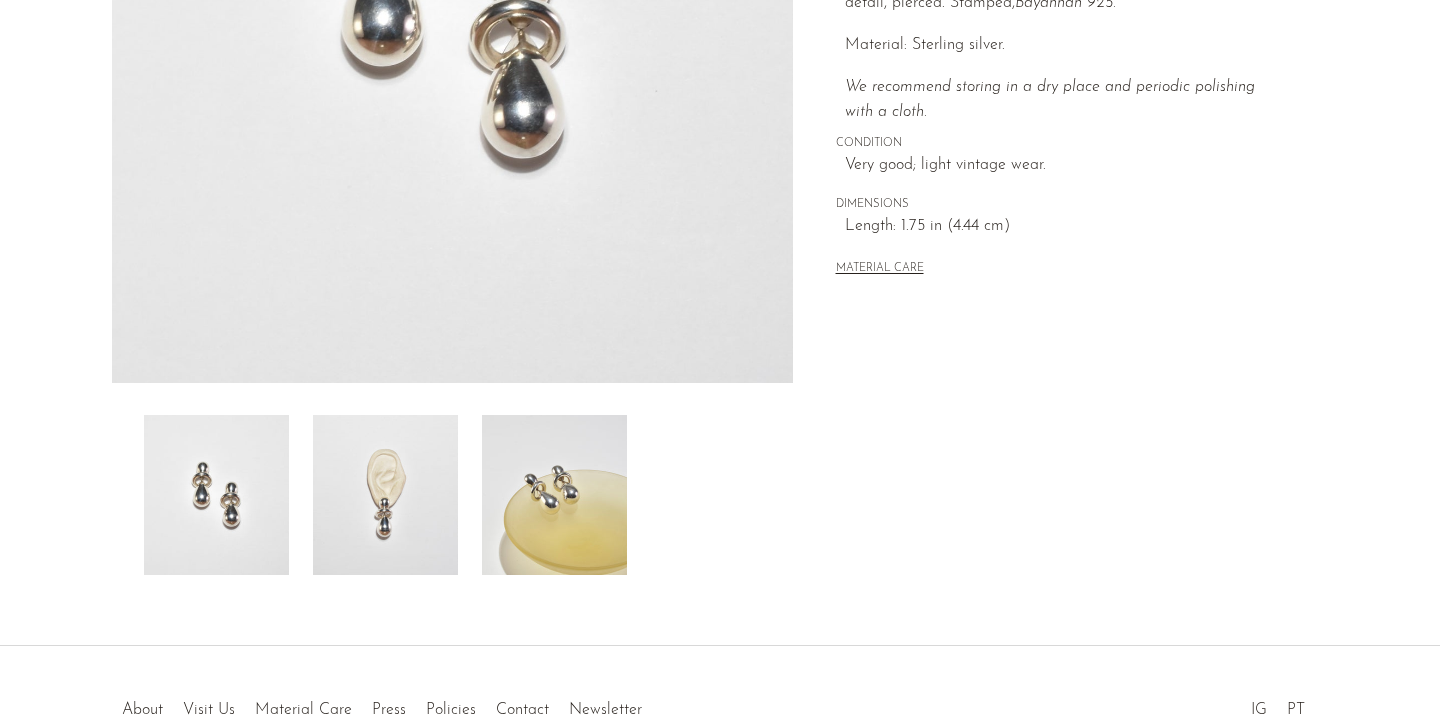 click at bounding box center [385, 495] 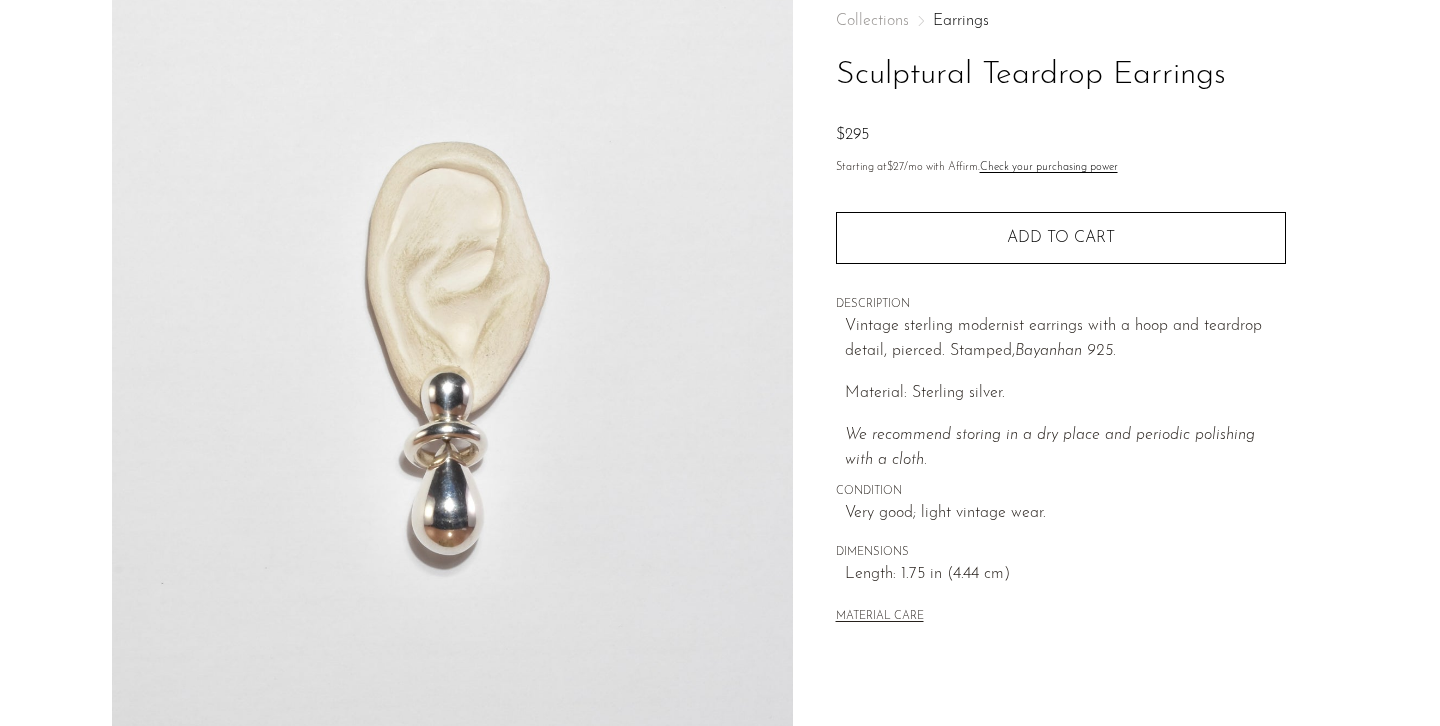 scroll, scrollTop: 112, scrollLeft: 0, axis: vertical 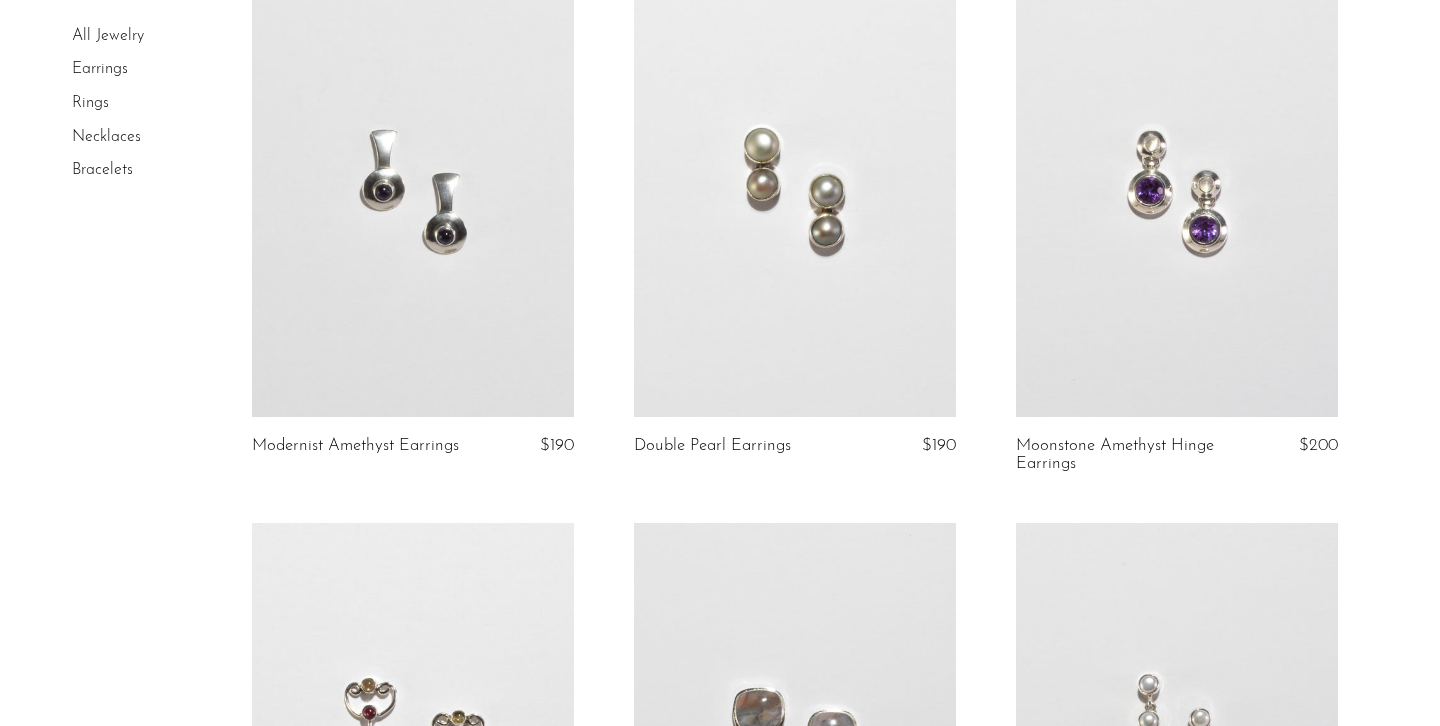 click at bounding box center (795, 191) 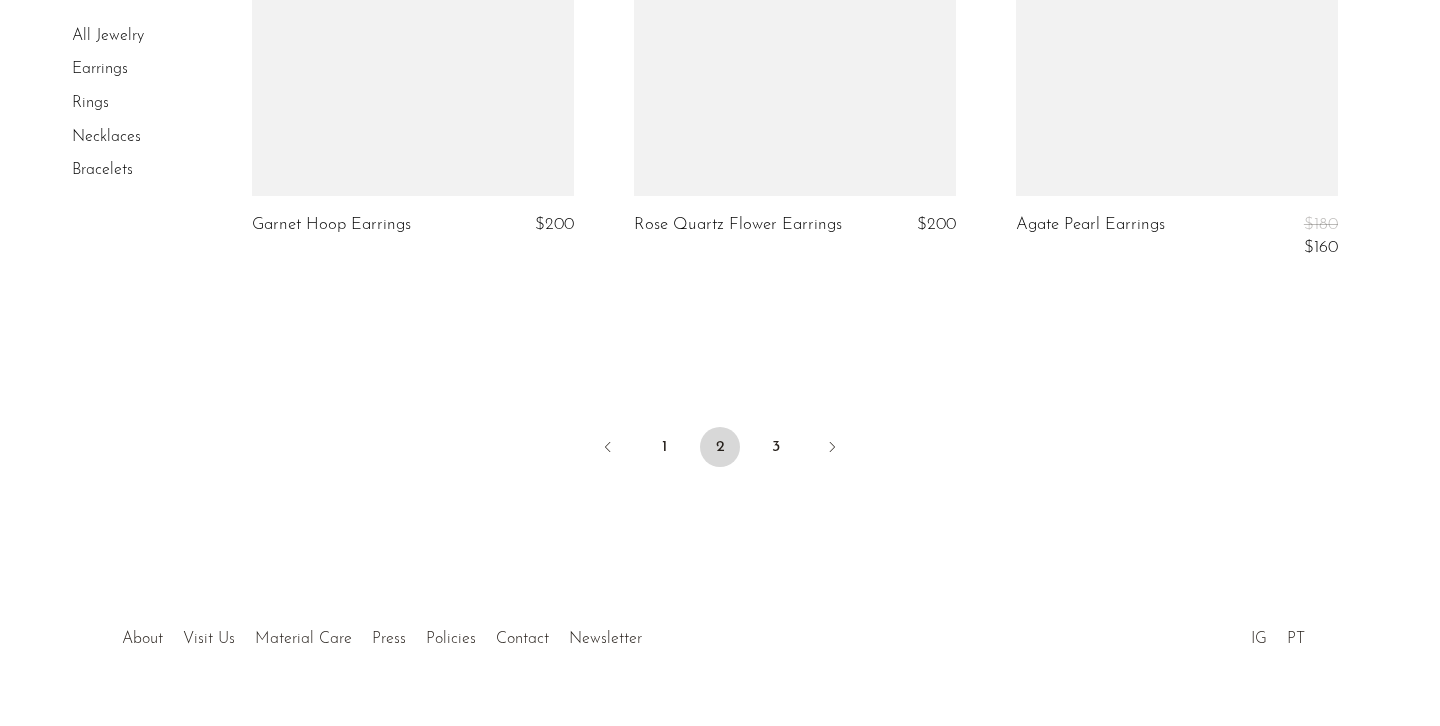 scroll, scrollTop: 6509, scrollLeft: 0, axis: vertical 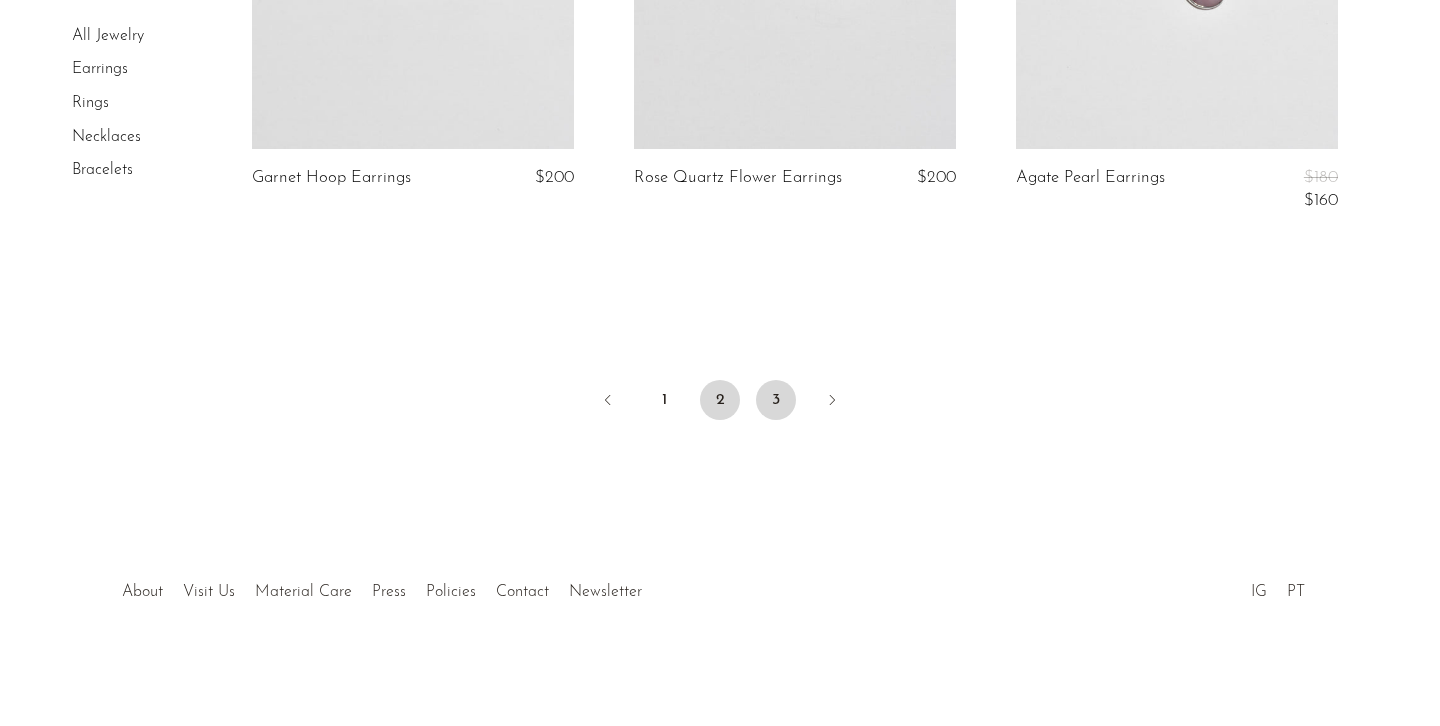 click on "3" at bounding box center [776, 400] 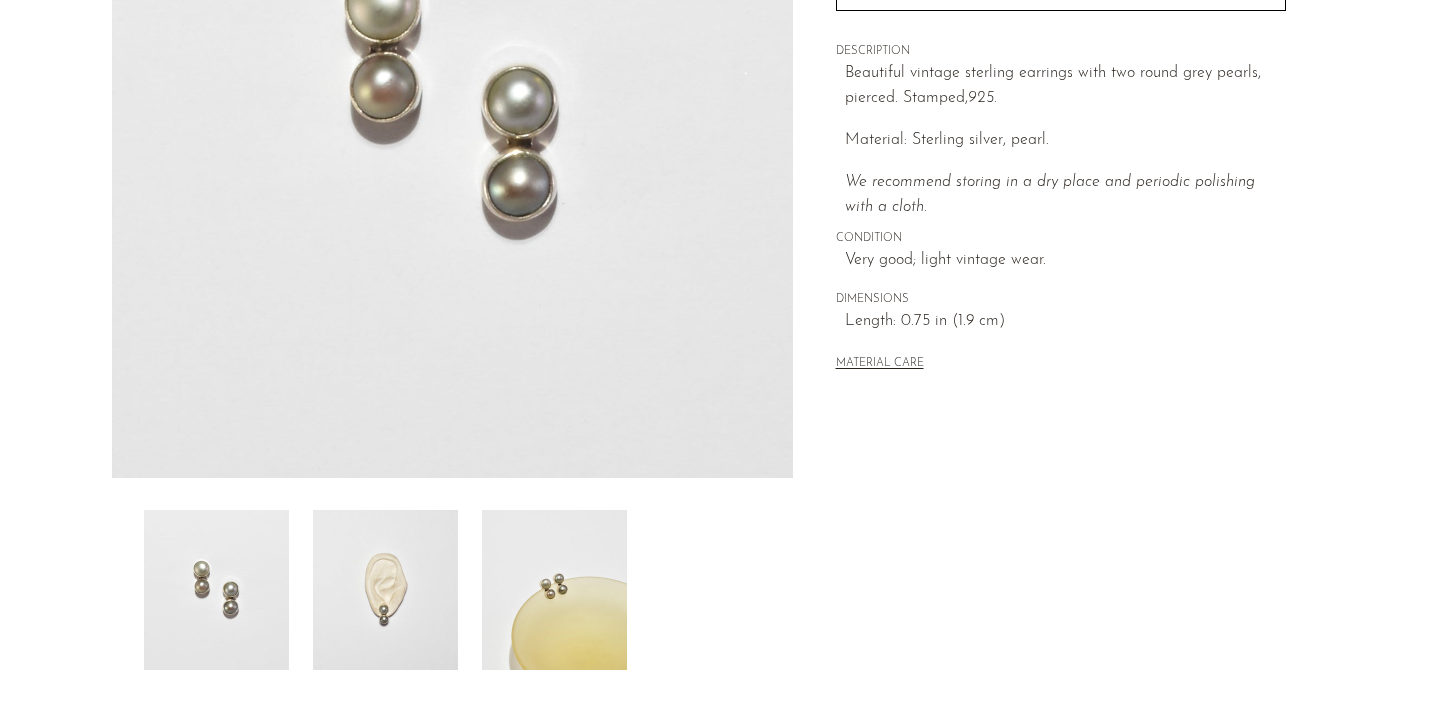 scroll, scrollTop: 365, scrollLeft: 0, axis: vertical 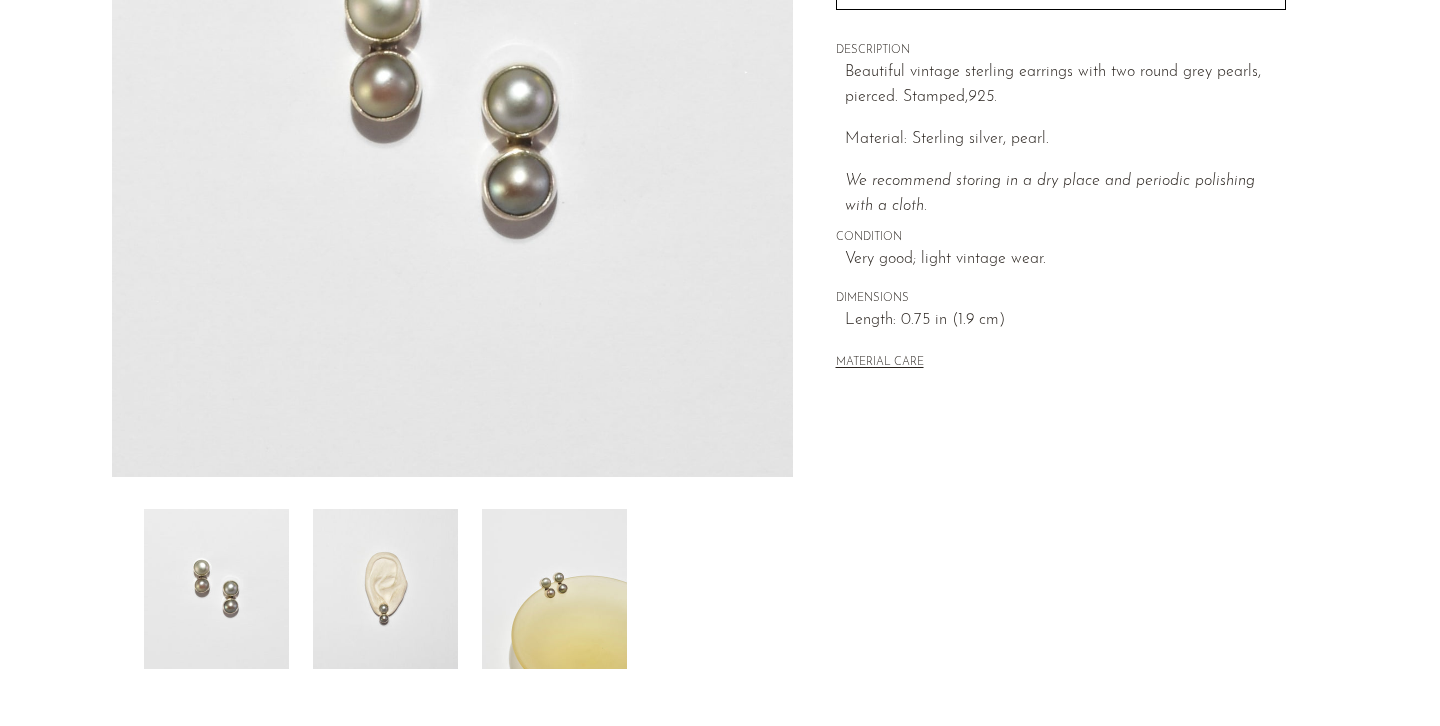 click at bounding box center [385, 589] 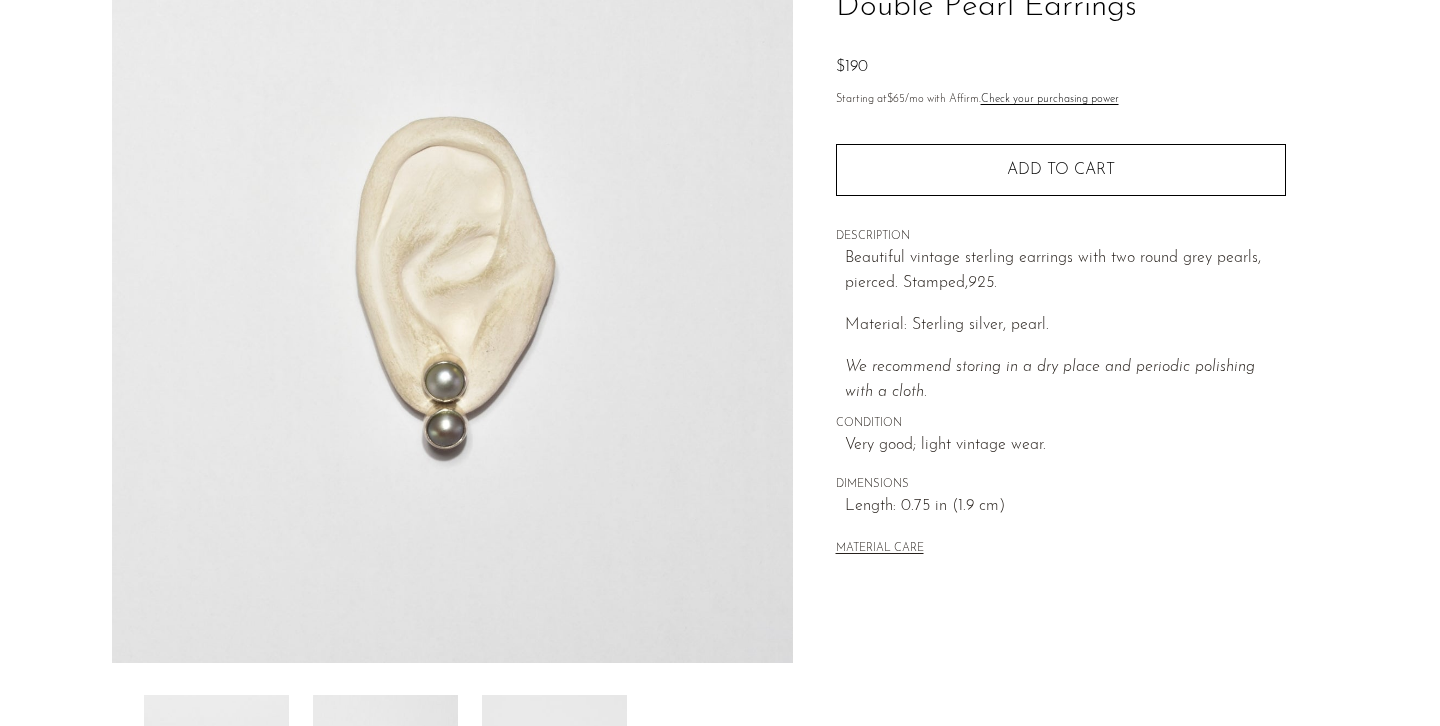 scroll, scrollTop: 175, scrollLeft: 0, axis: vertical 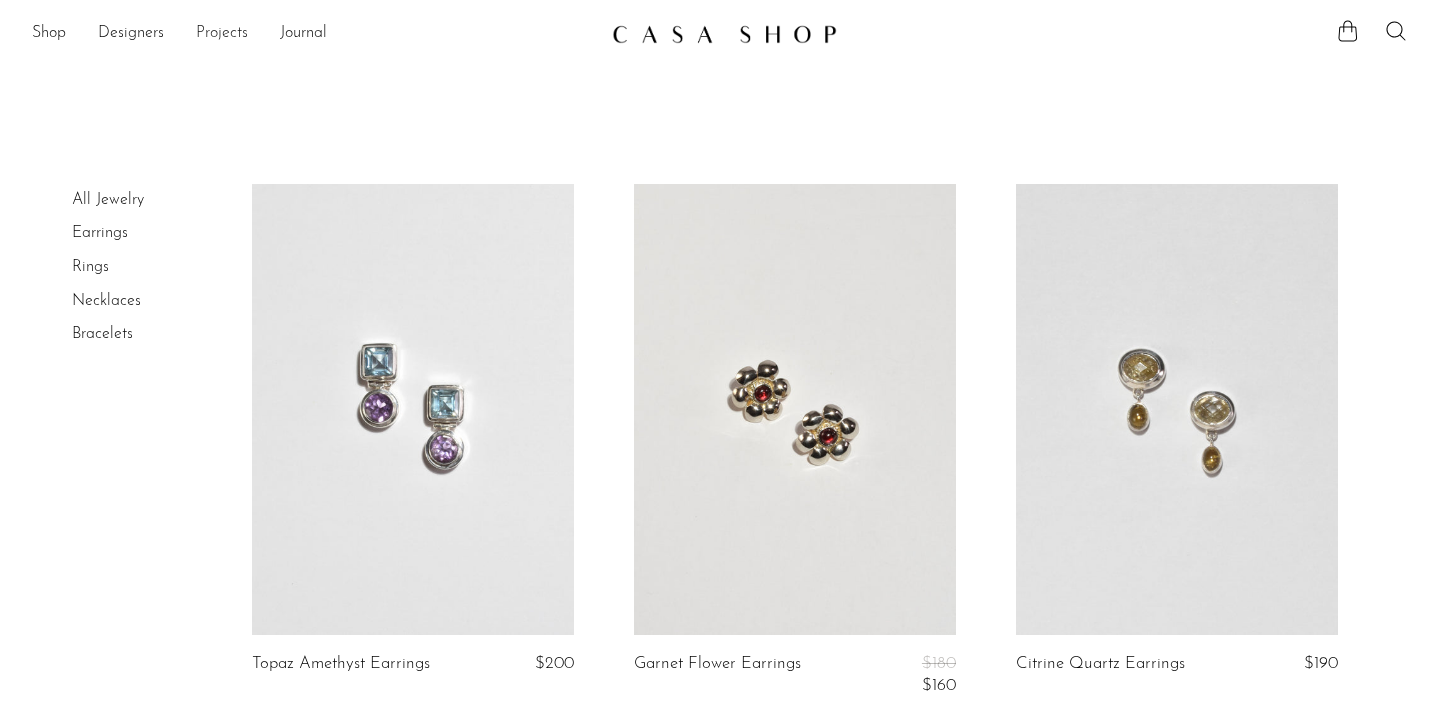 click on "Projects" at bounding box center [222, 34] 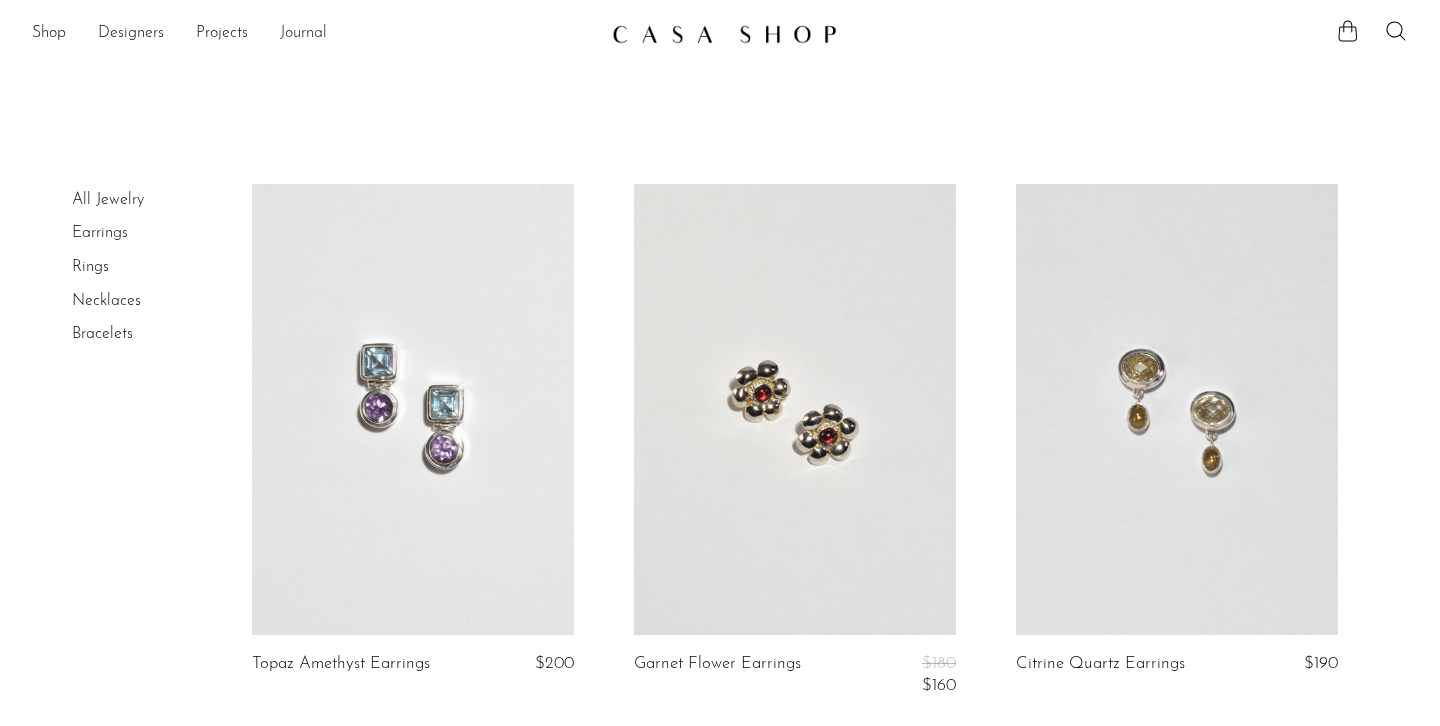 click on "Journal" at bounding box center [303, 34] 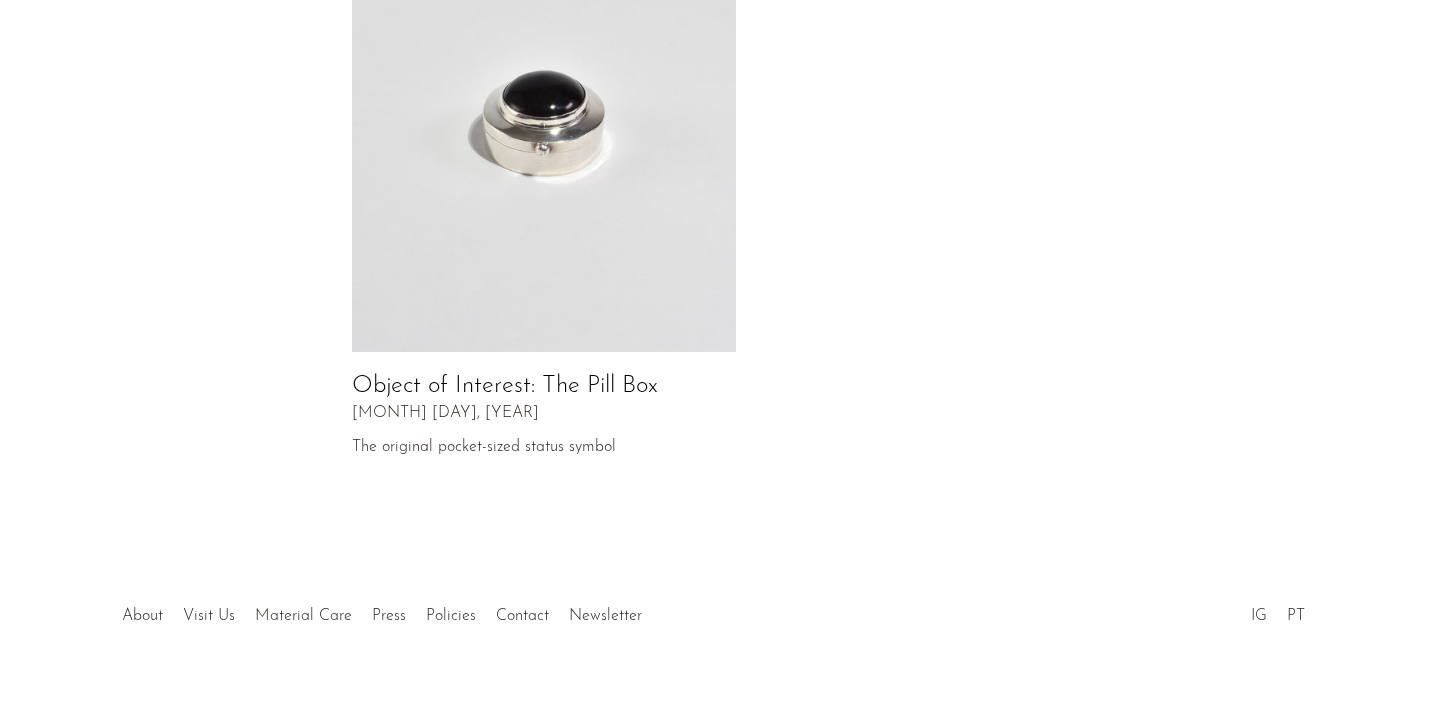 scroll, scrollTop: 1125, scrollLeft: 0, axis: vertical 